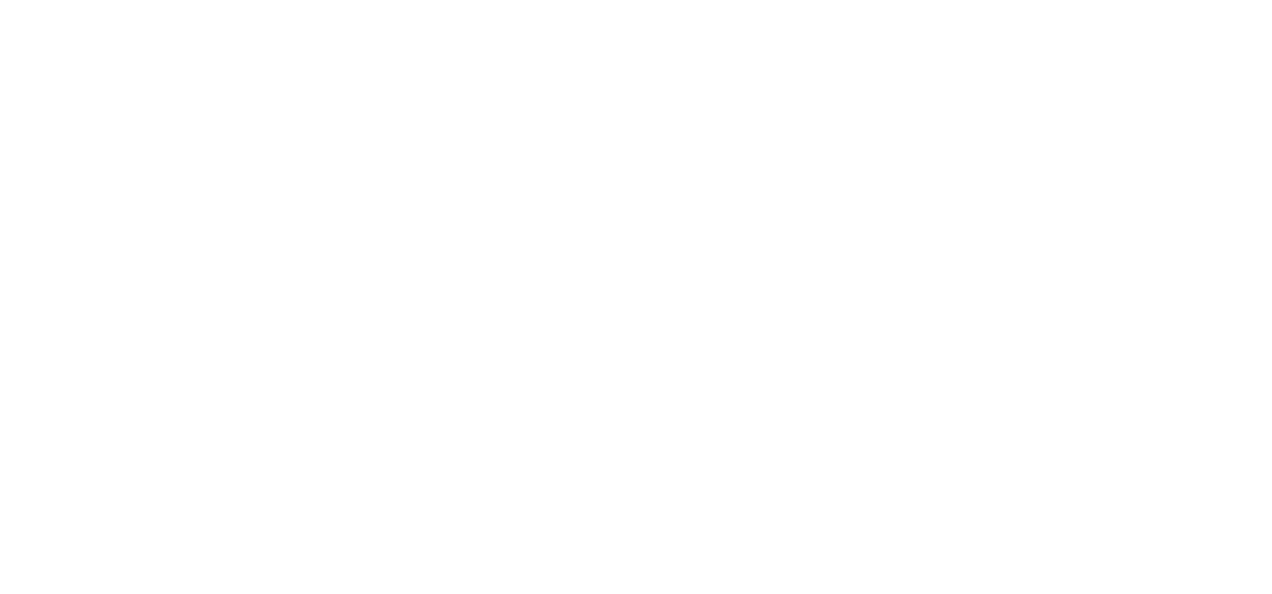 scroll, scrollTop: 0, scrollLeft: 0, axis: both 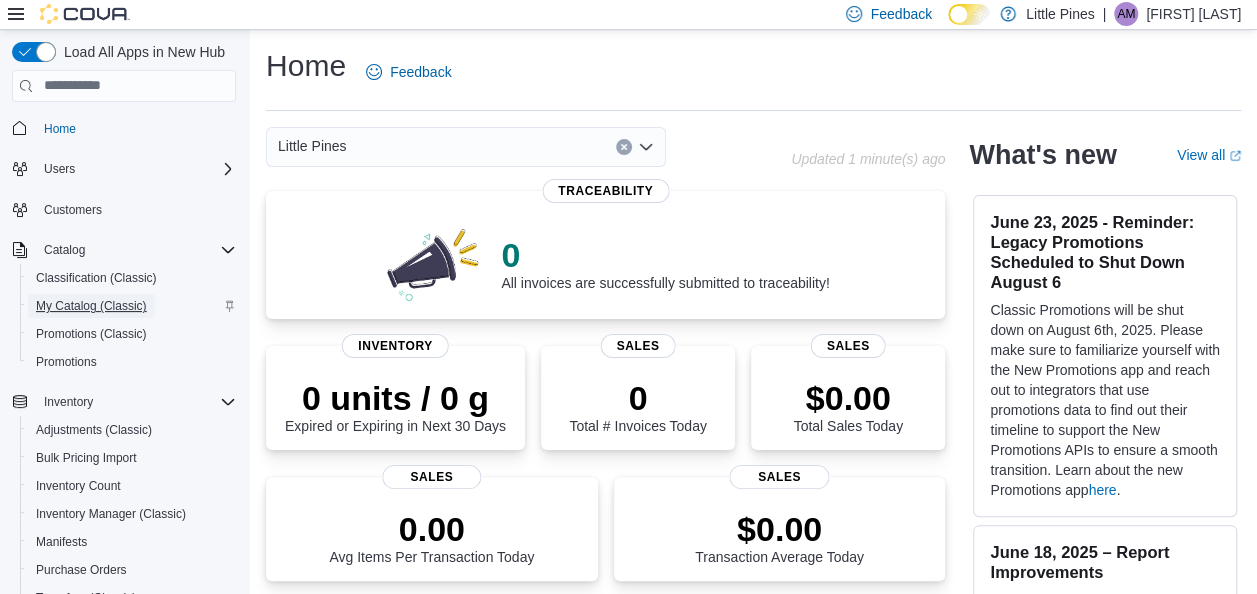 click on "My Catalog (Classic)" at bounding box center (91, 306) 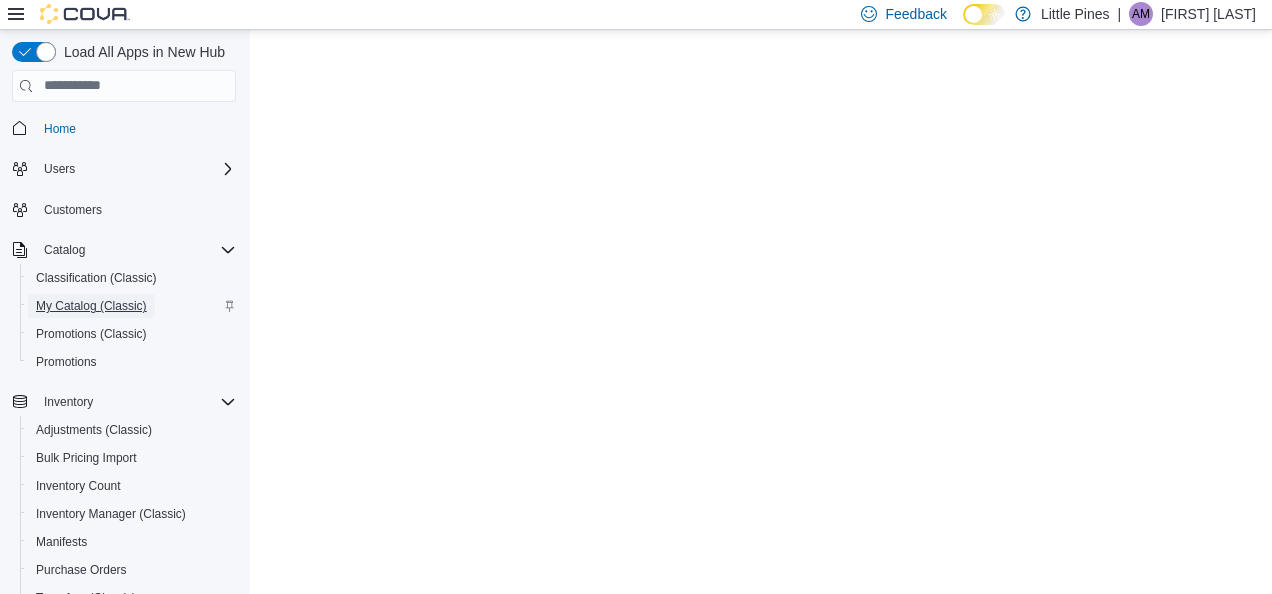 scroll, scrollTop: 0, scrollLeft: 0, axis: both 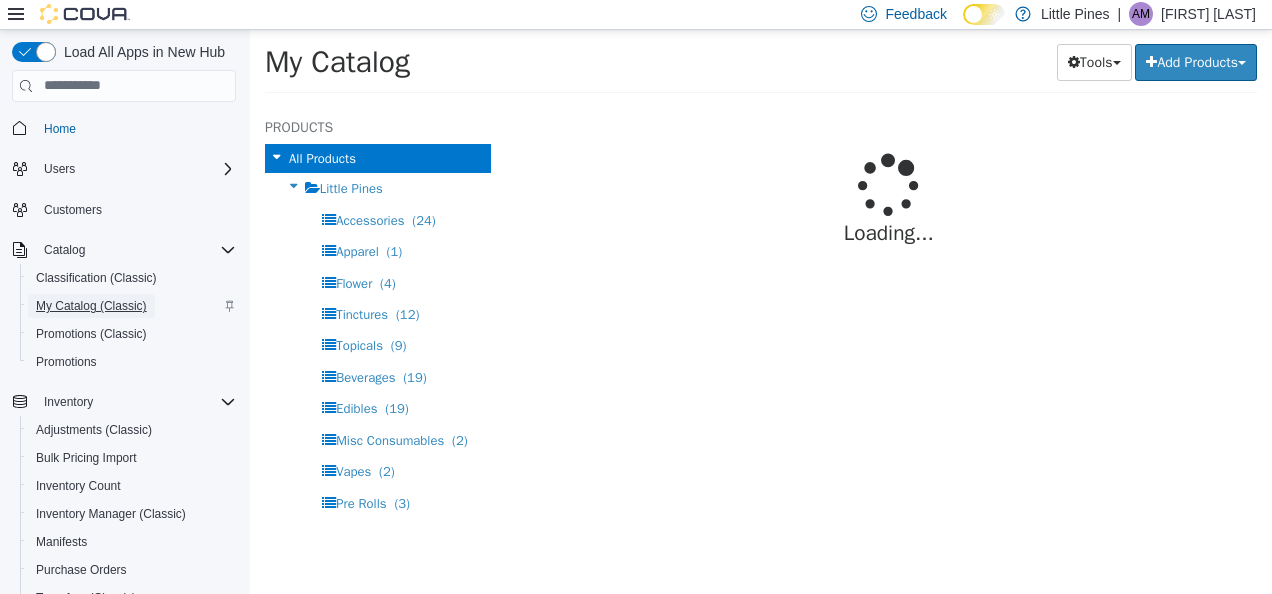select on "**********" 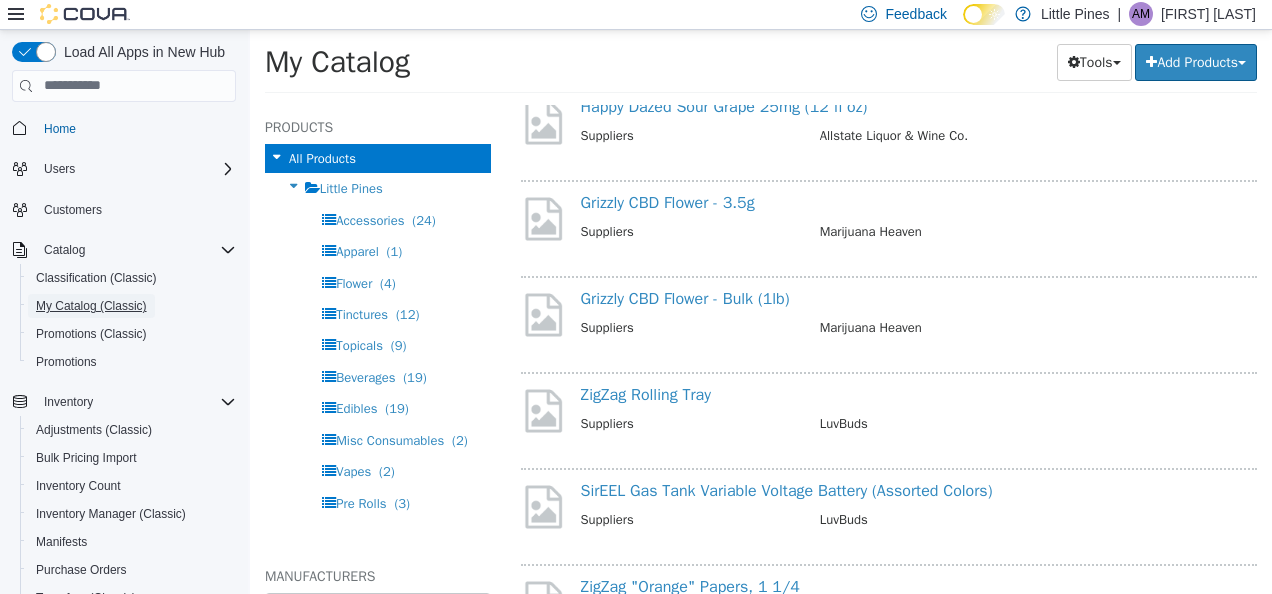 scroll, scrollTop: 0, scrollLeft: 0, axis: both 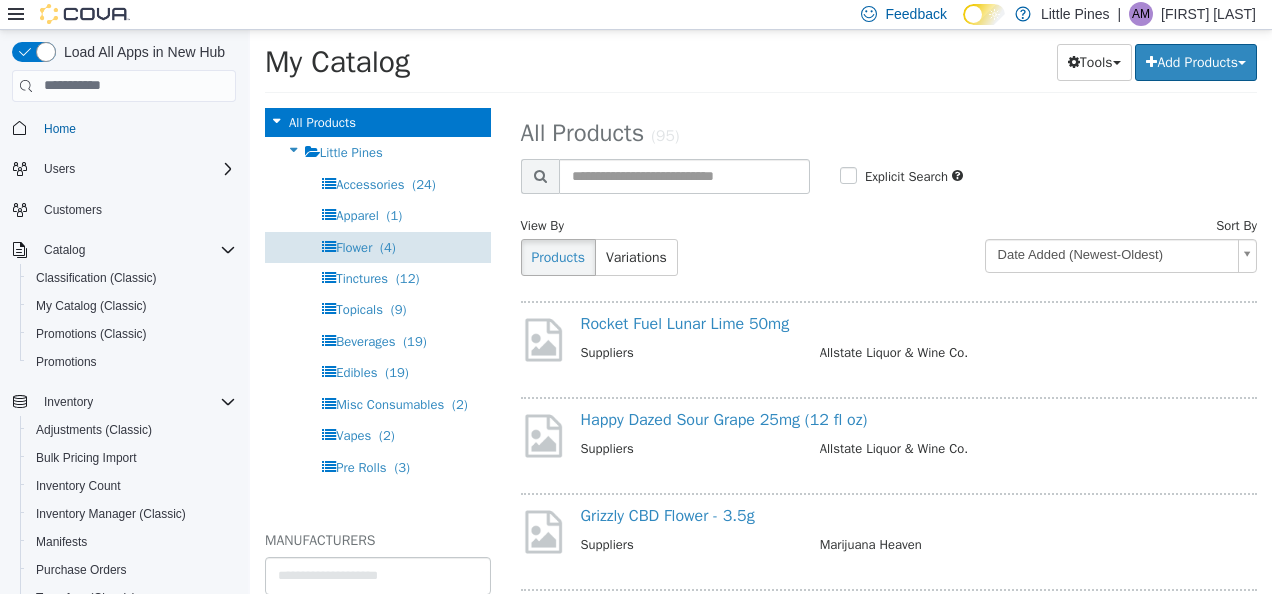 click on "Flower" at bounding box center (354, 246) 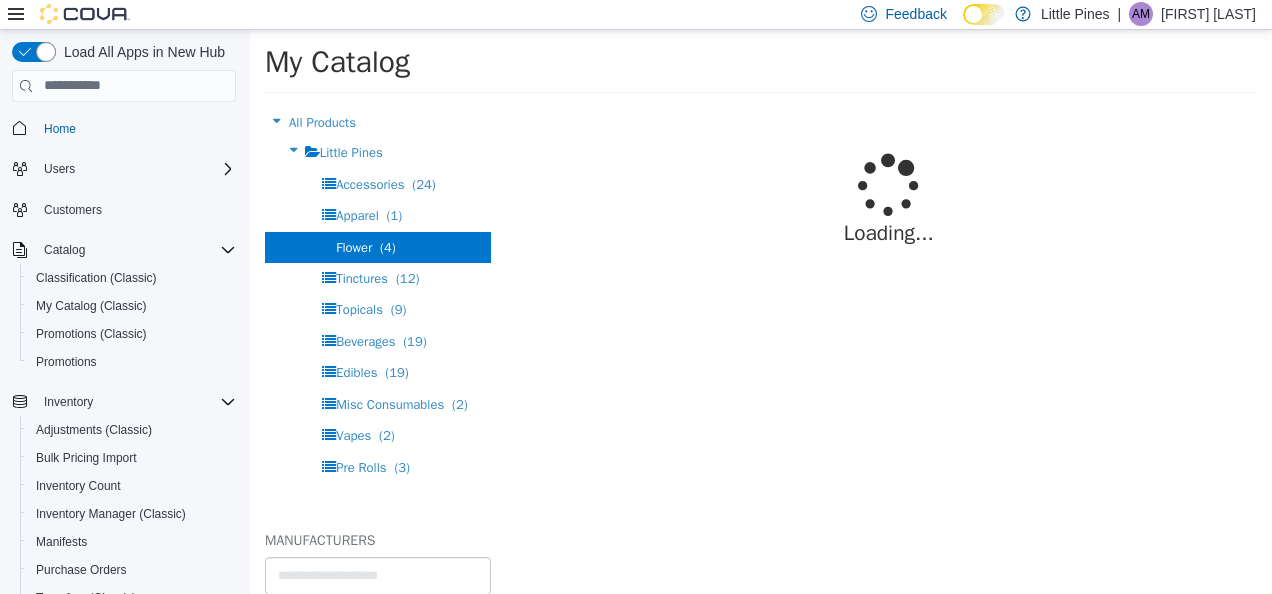 scroll, scrollTop: 0, scrollLeft: 0, axis: both 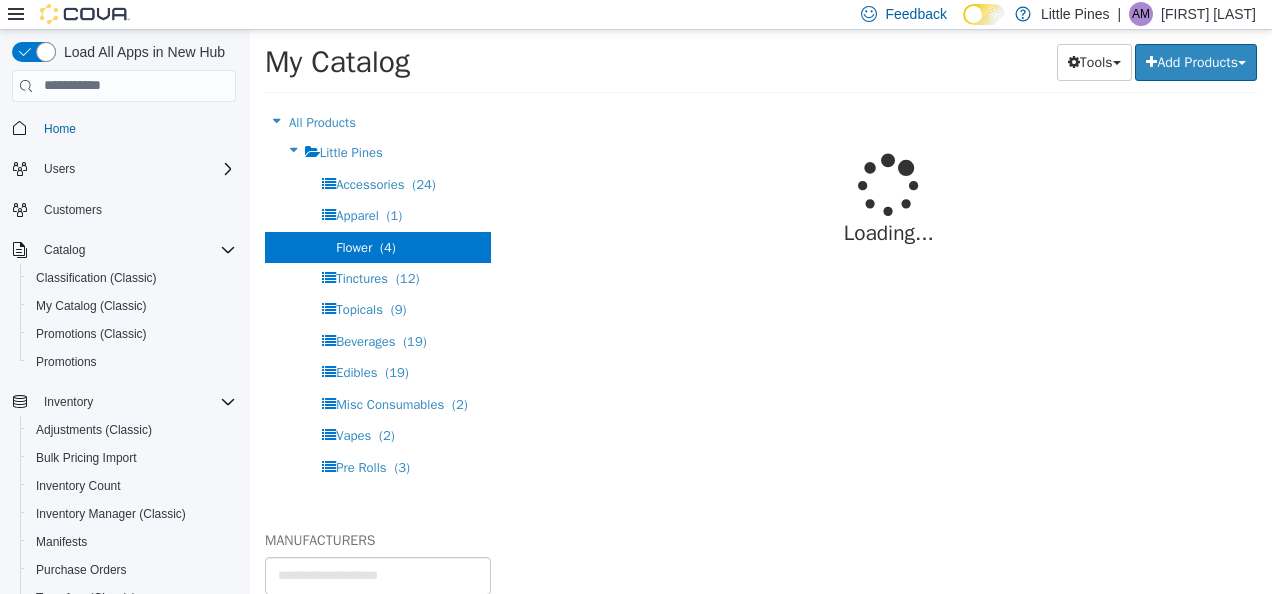 select on "**********" 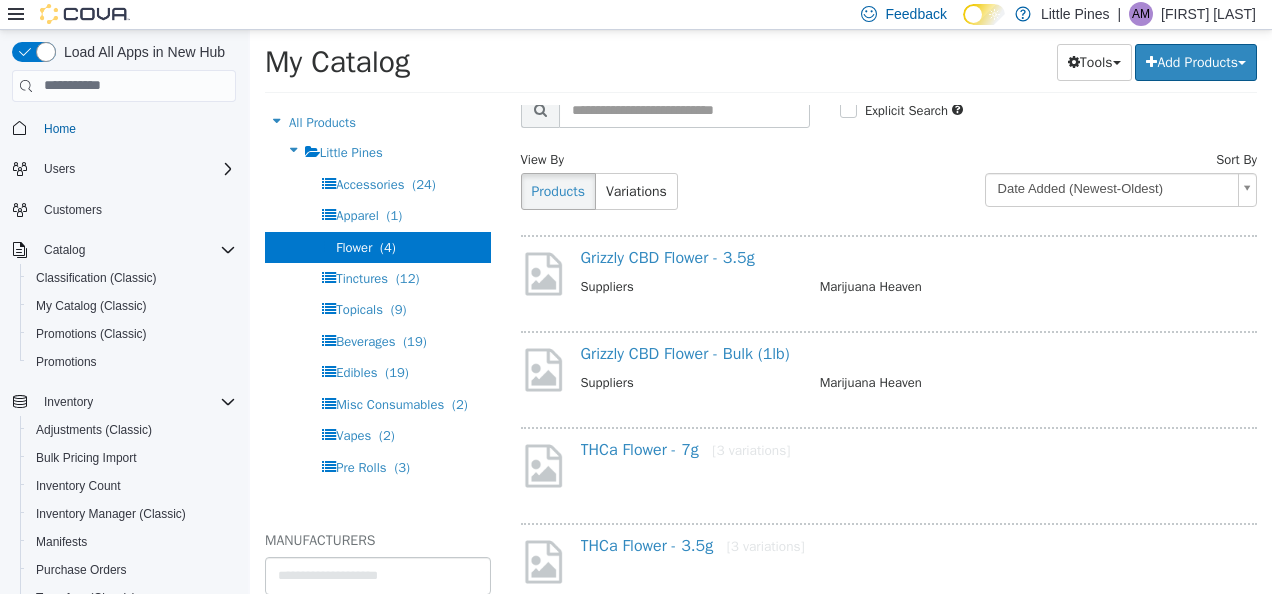 scroll, scrollTop: 69, scrollLeft: 0, axis: vertical 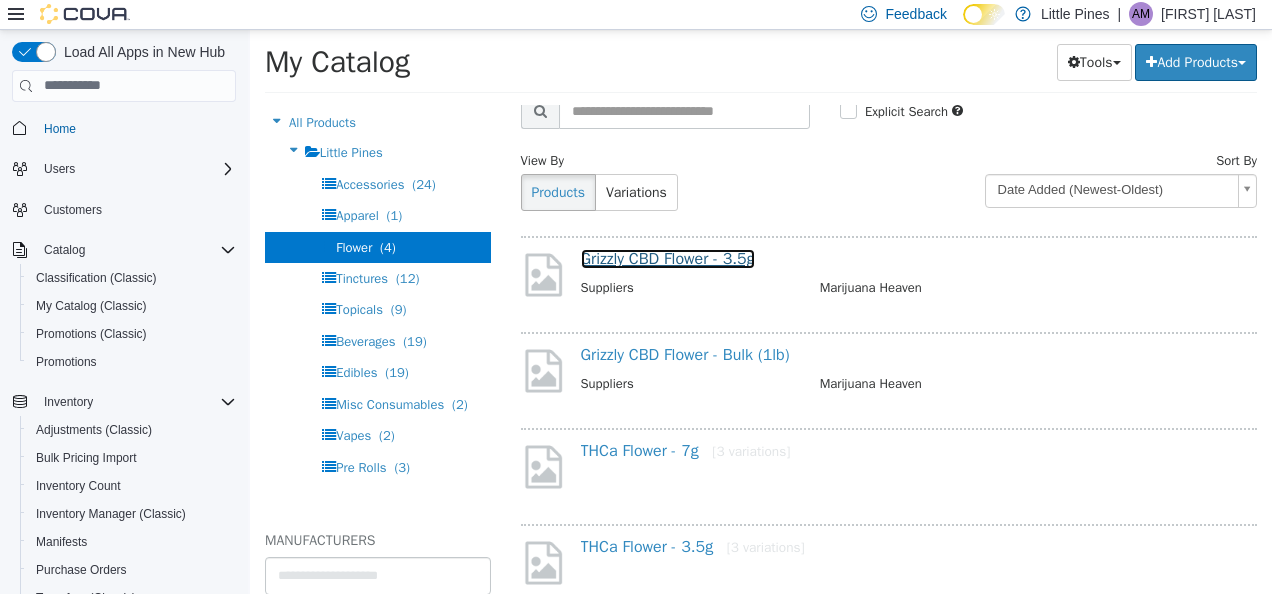 click on "Grizzly CBD Flower - 3.5g" at bounding box center [668, 258] 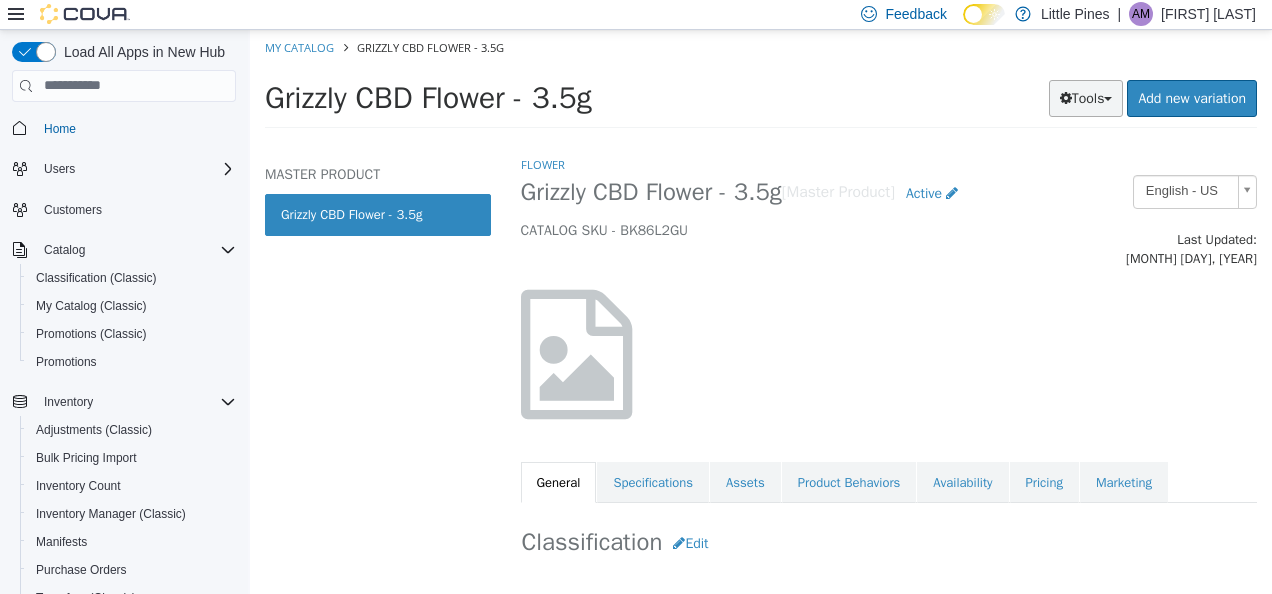 click on "Tools" at bounding box center (1086, 97) 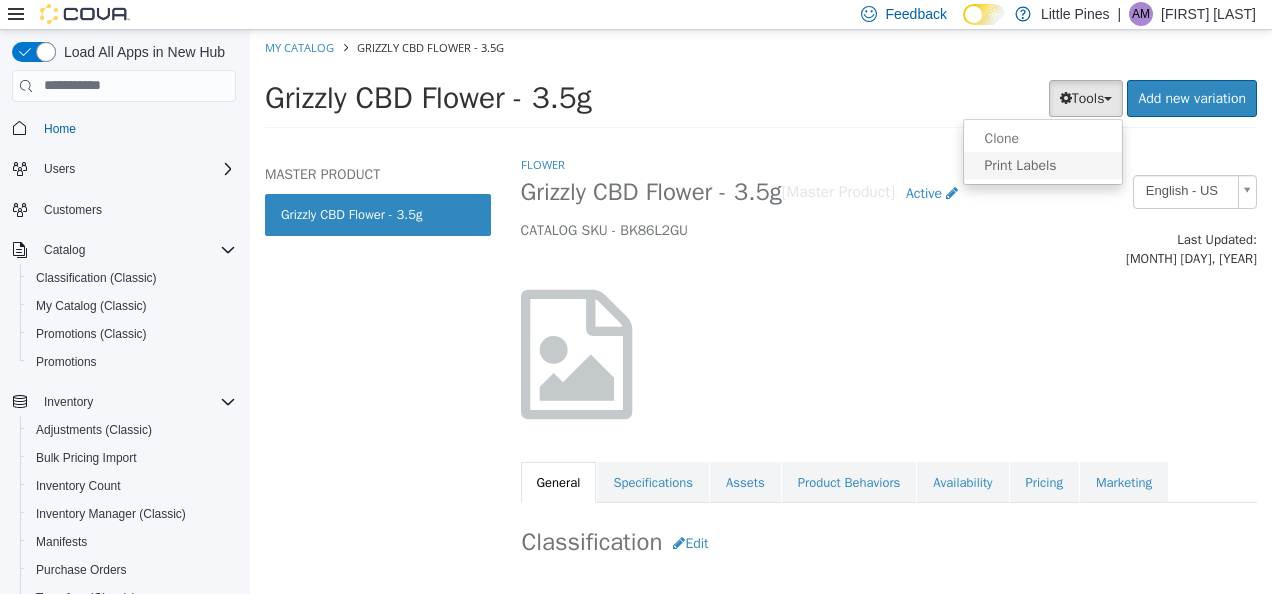 click on "Print Labels" at bounding box center (1043, 164) 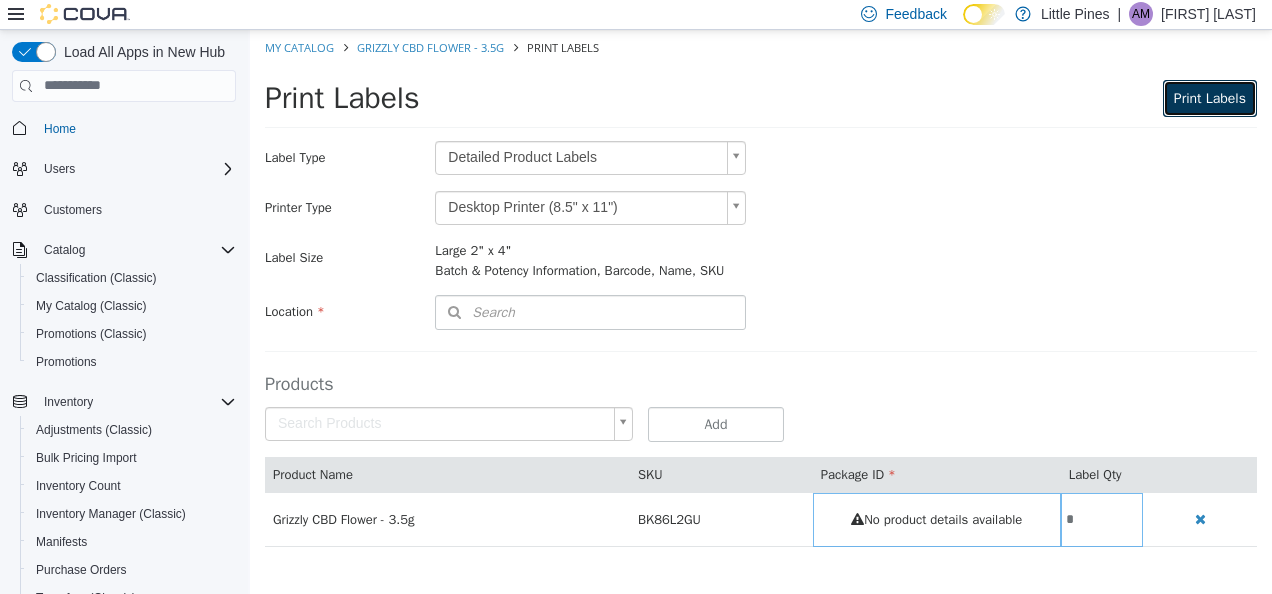 click on "Print Labels" at bounding box center (1210, 97) 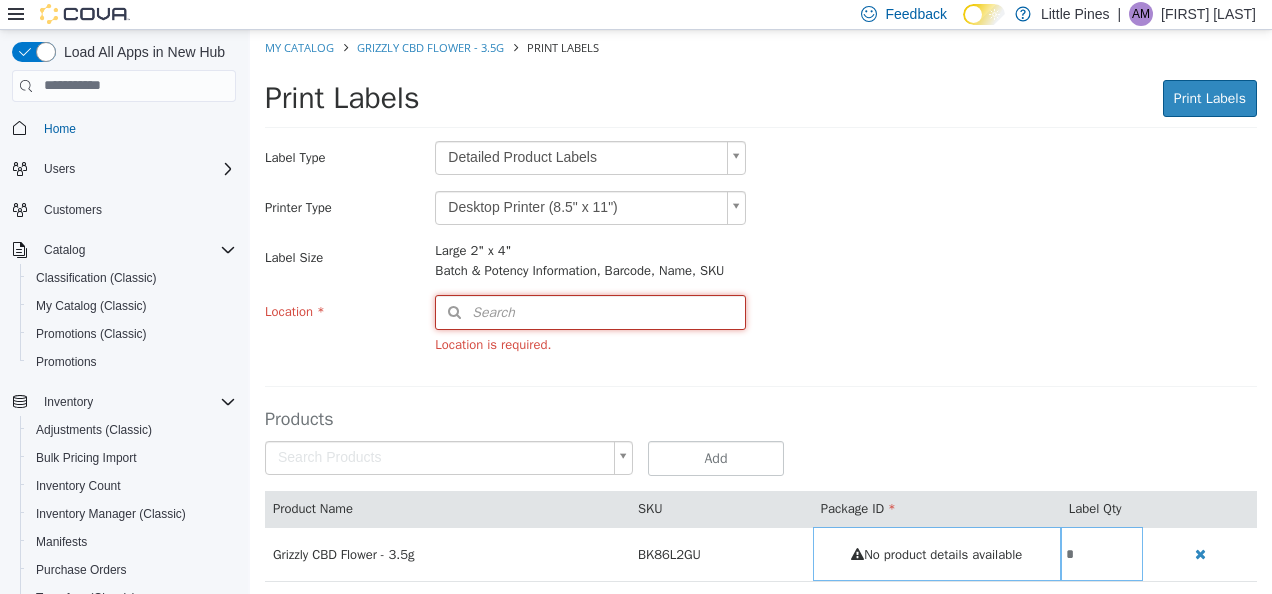 click on "Search" at bounding box center [590, 311] 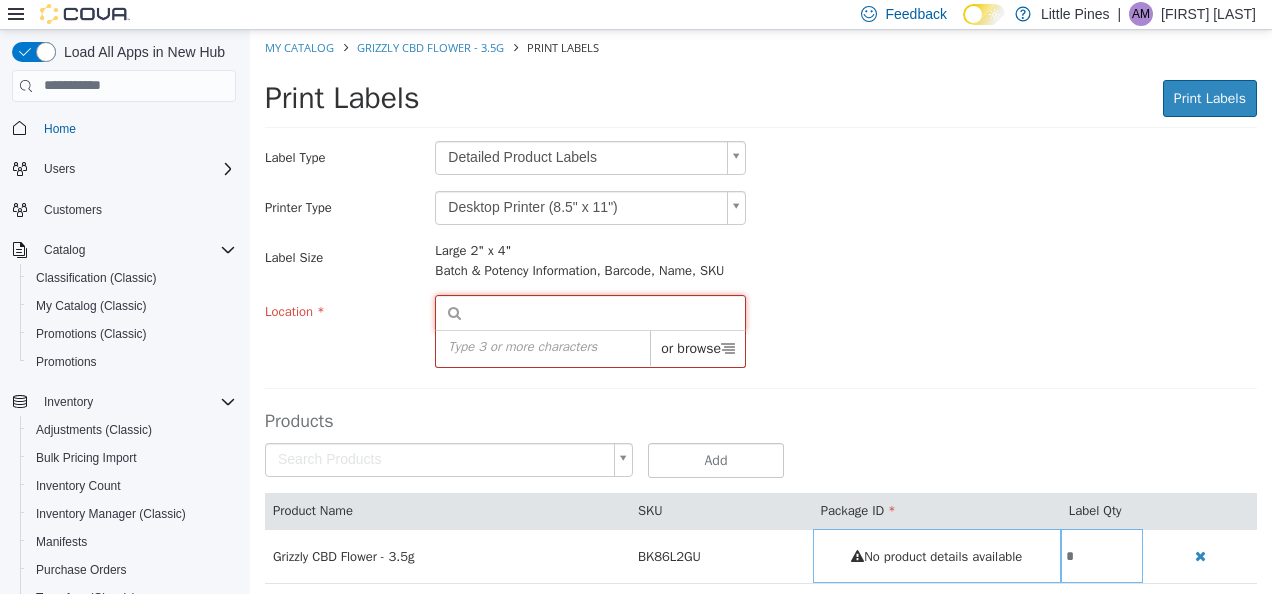click on "Type 3 or more characters or browse" at bounding box center (590, 348) 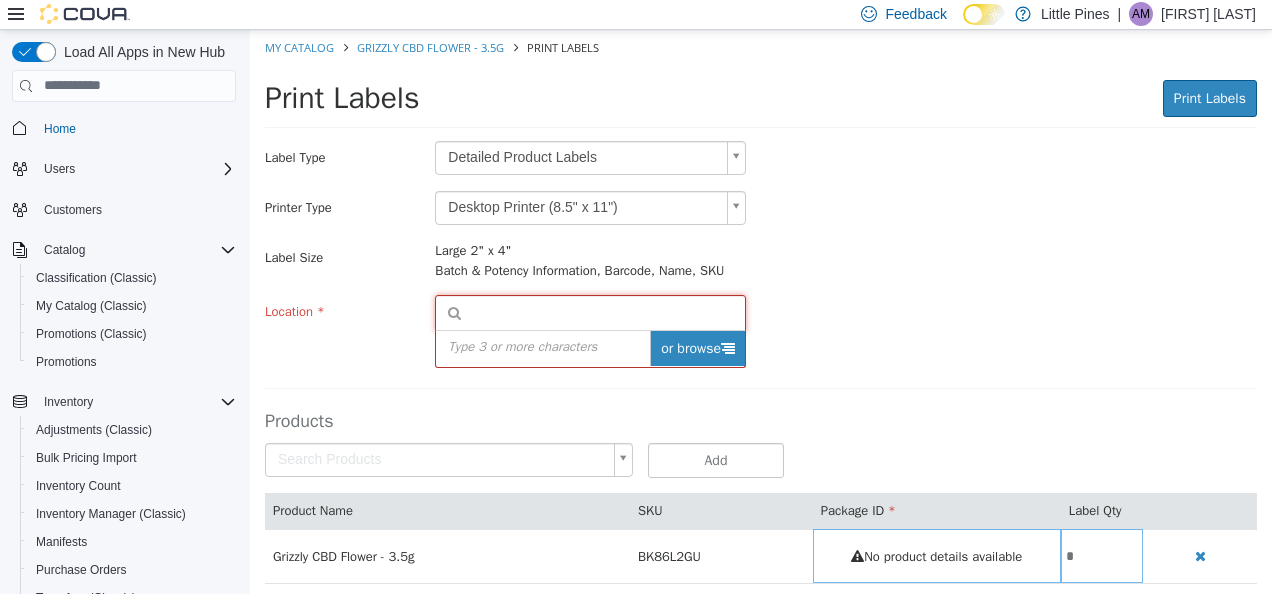 click on "or browse" at bounding box center [697, 347] 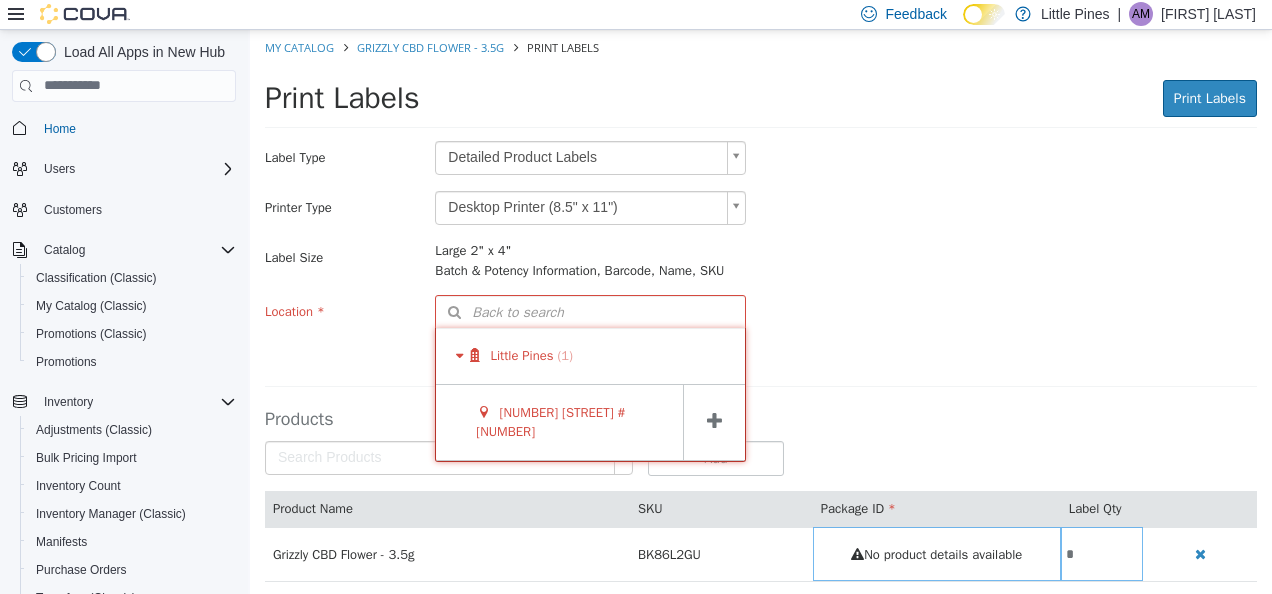 click on "[NUMBER] [STREET] #[NUMBER]" at bounding box center (559, 421) 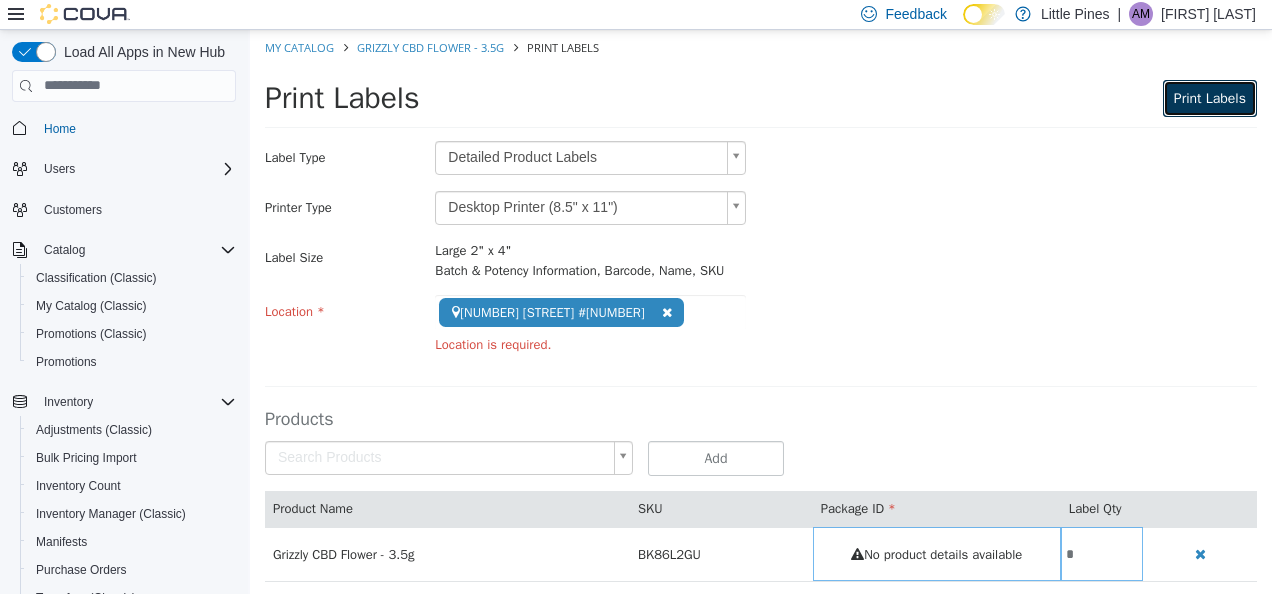 click on "Print Labels" at bounding box center (1210, 97) 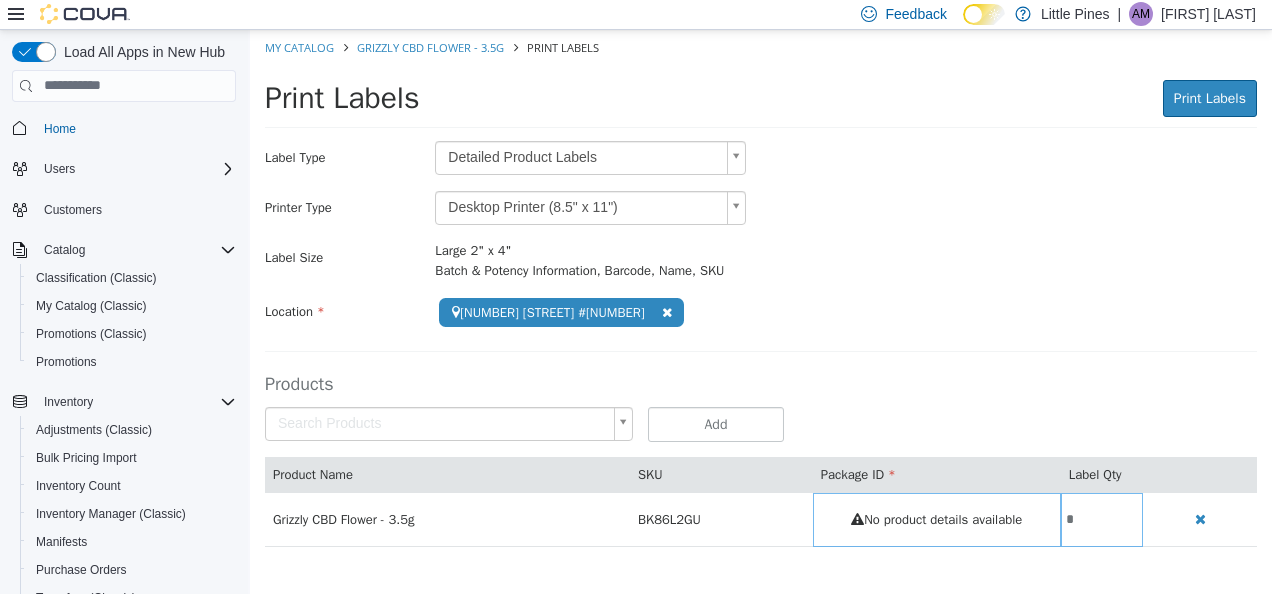 scroll, scrollTop: 0, scrollLeft: 0, axis: both 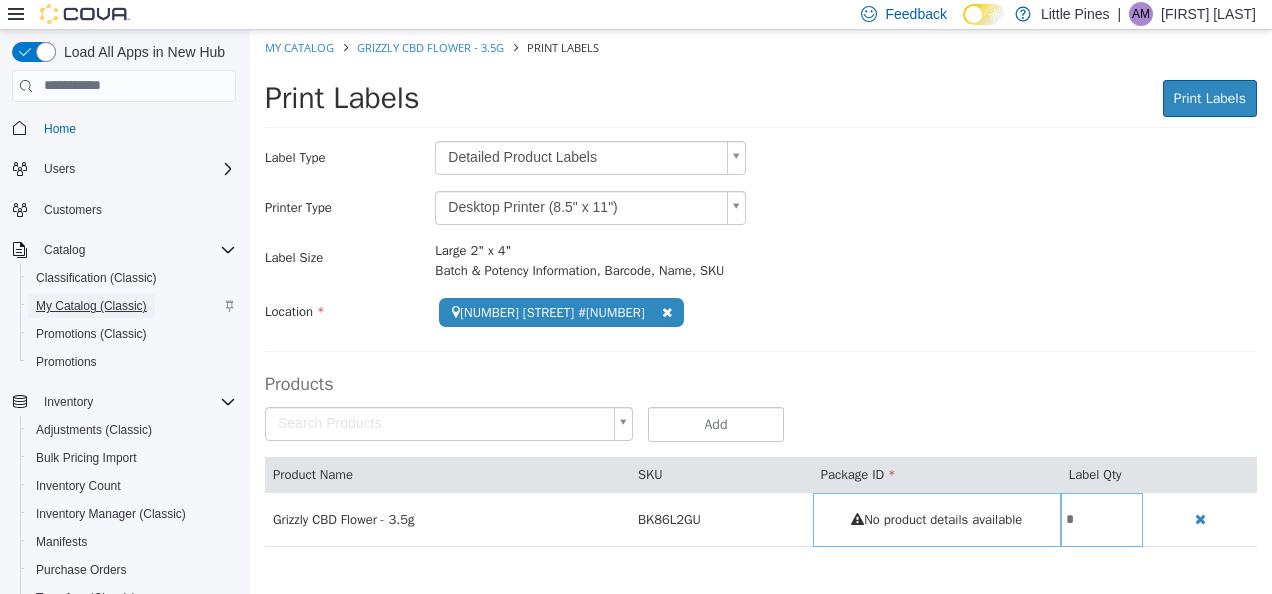 click on "My Catalog (Classic)" at bounding box center [91, 306] 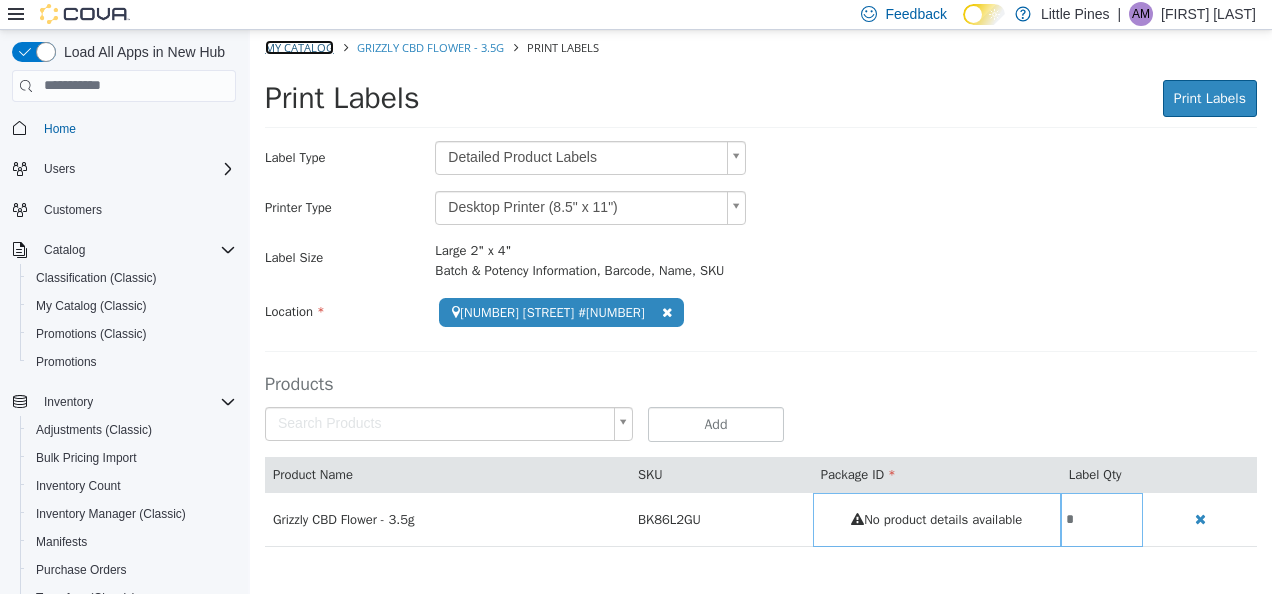 click on "My Catalog" at bounding box center (299, 46) 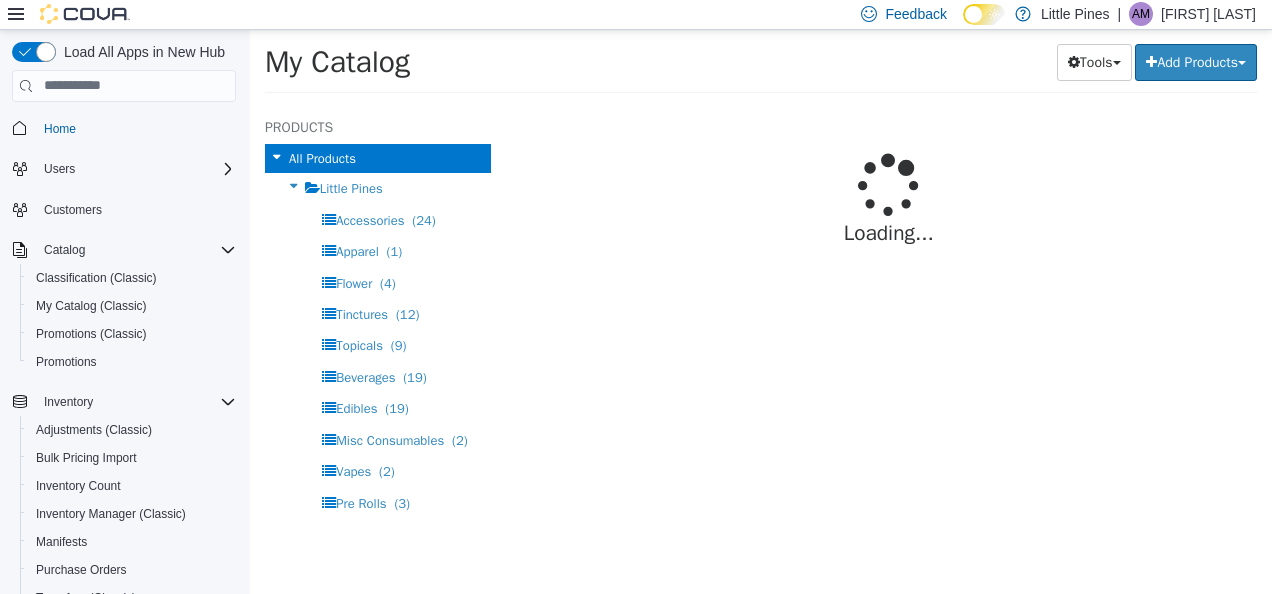 select on "**********" 